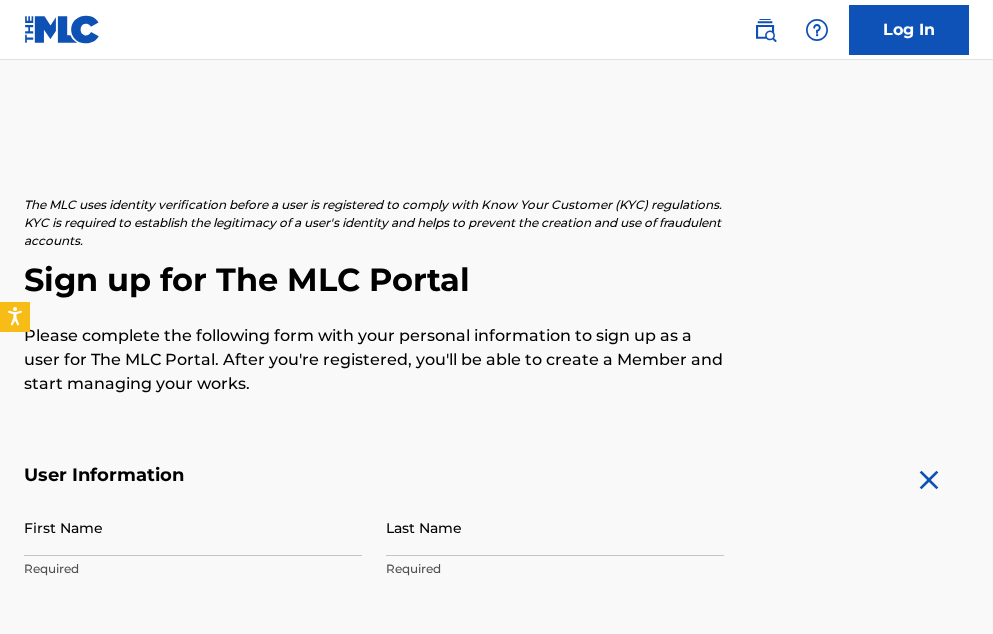 scroll, scrollTop: 24, scrollLeft: 0, axis: vertical 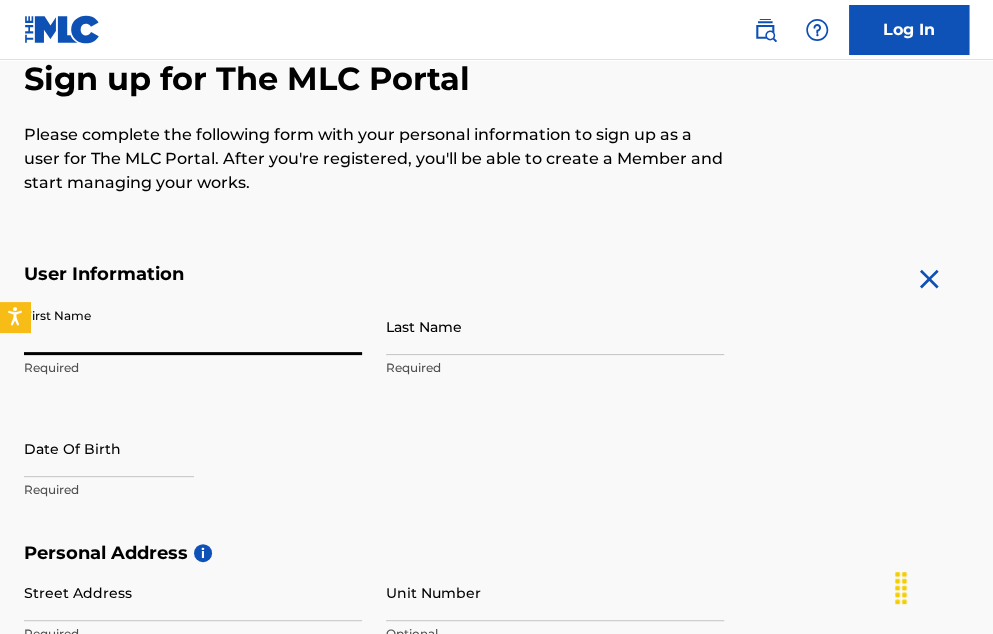 click on "First Name" at bounding box center (193, 326) 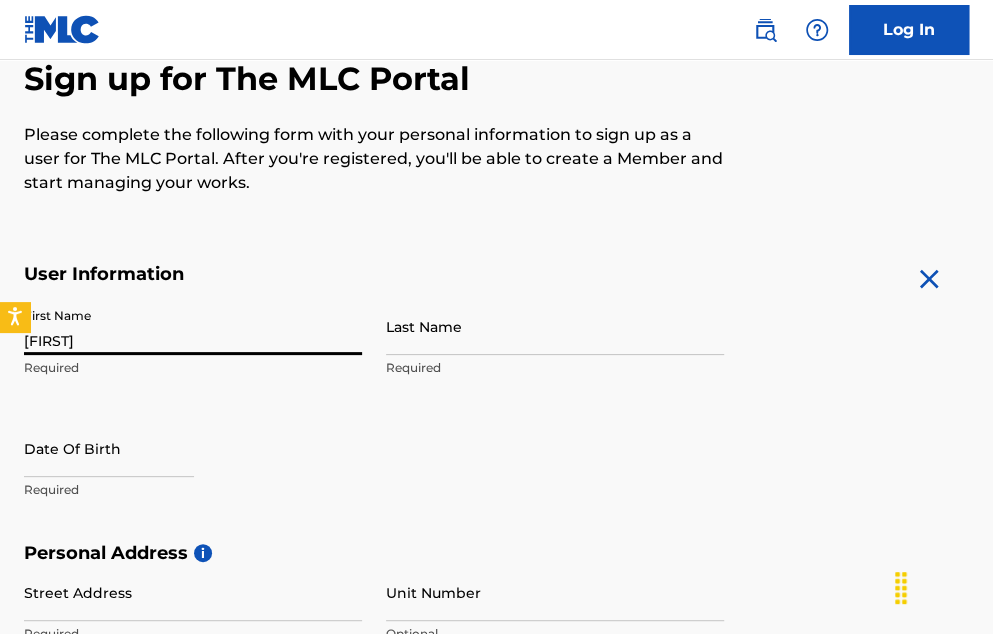 type on "[LAST]" 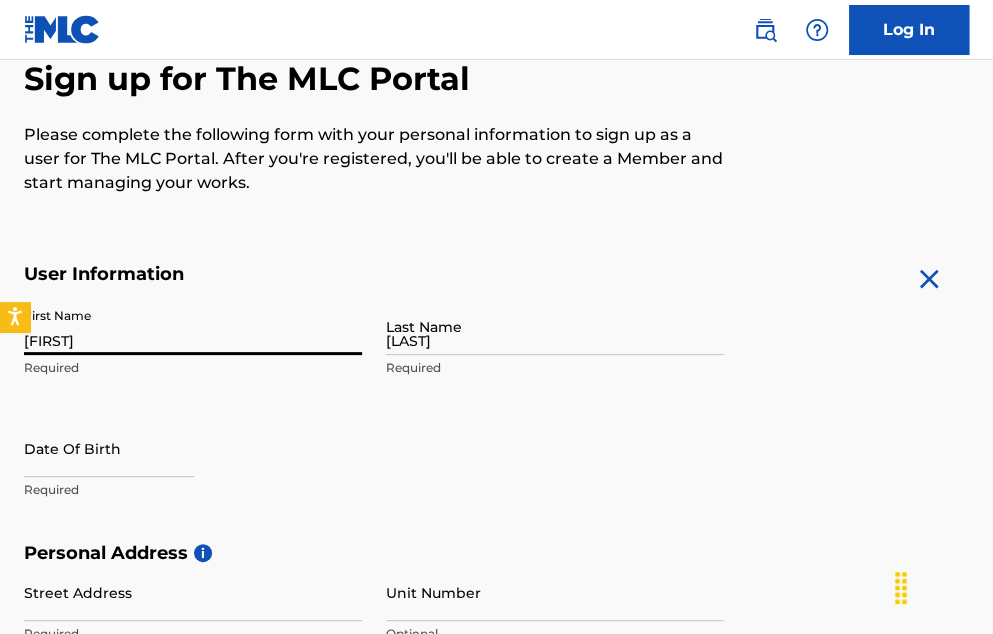 type on "[NUMBER] [STREET] [STREET]" 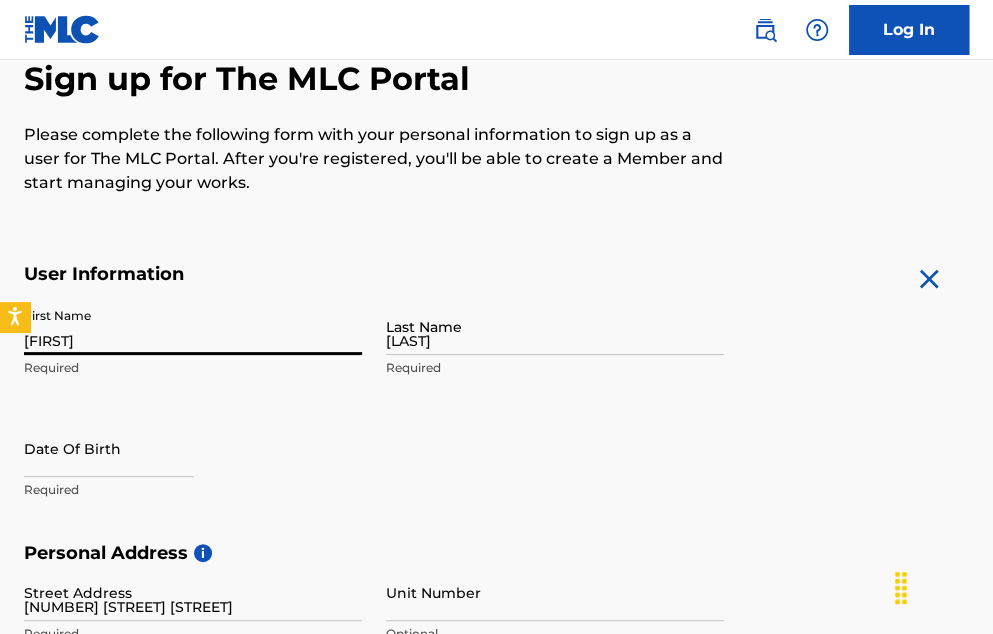 type on "[CITY]" 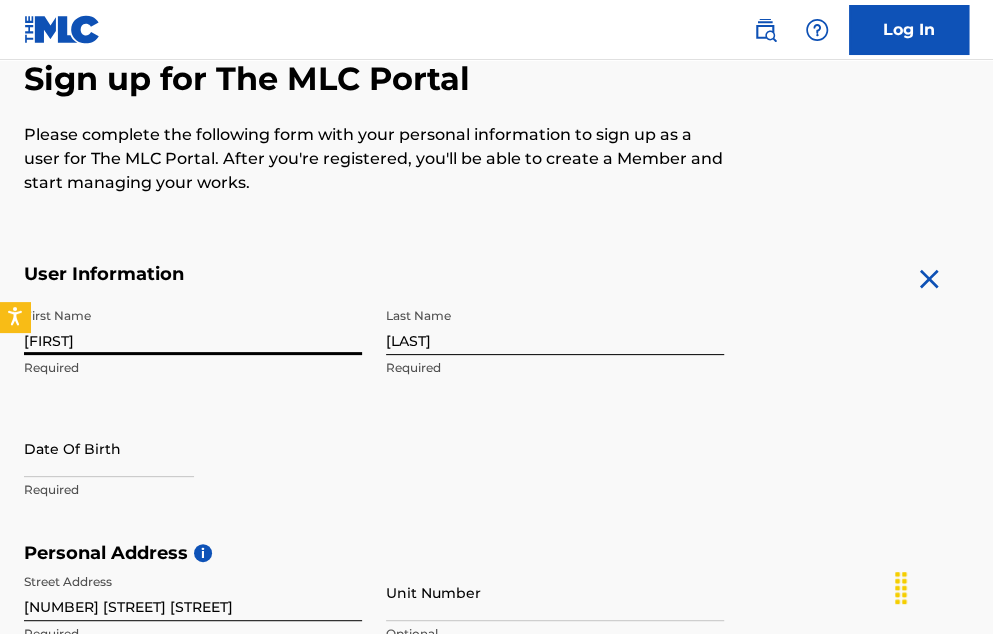 scroll, scrollTop: 796, scrollLeft: 0, axis: vertical 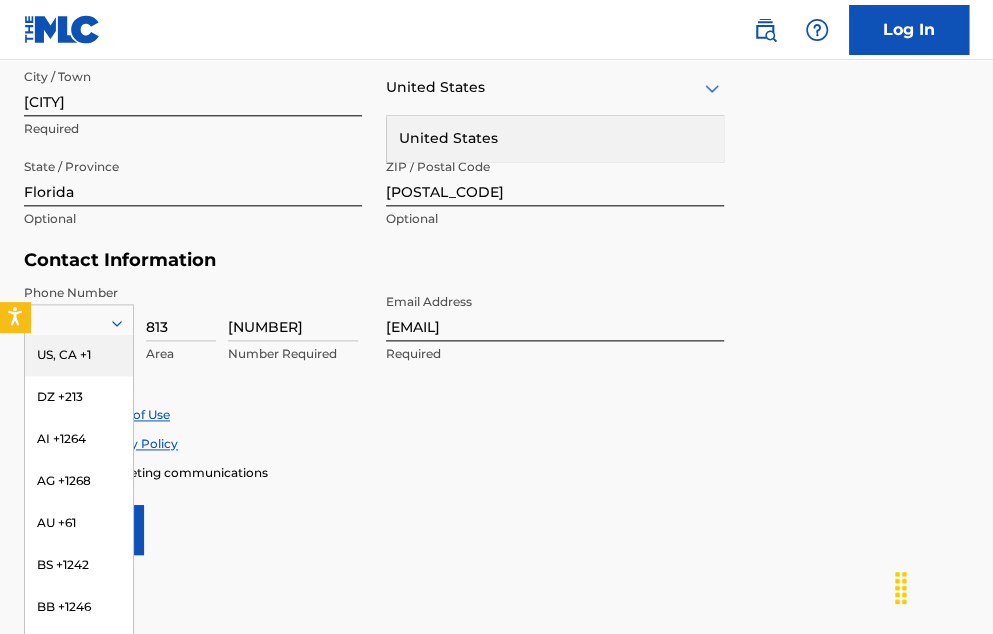 type on "raw" 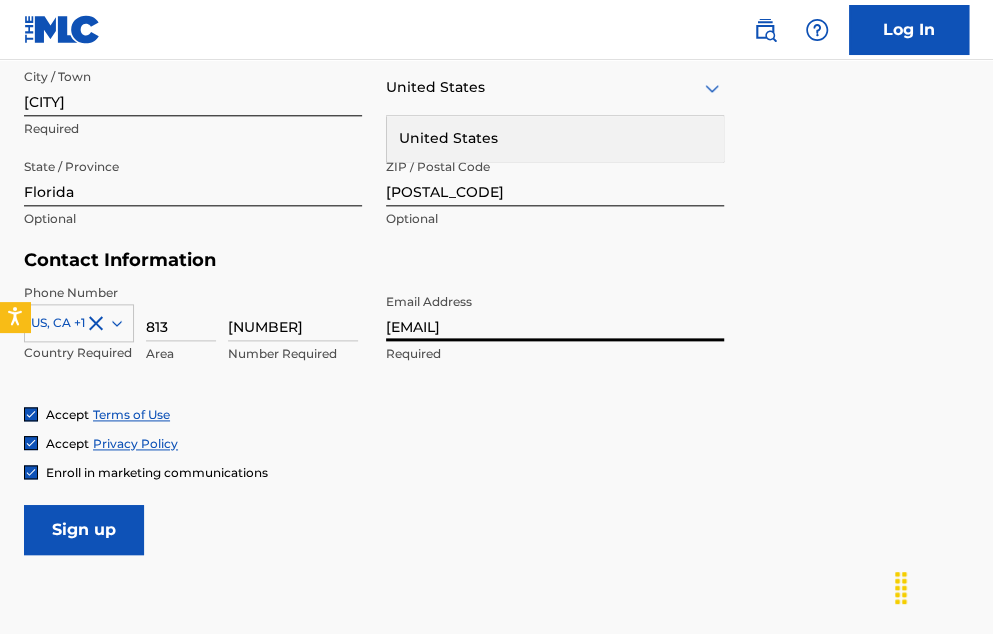 drag, startPoint x: 494, startPoint y: 325, endPoint x: 285, endPoint y: 303, distance: 210.15471 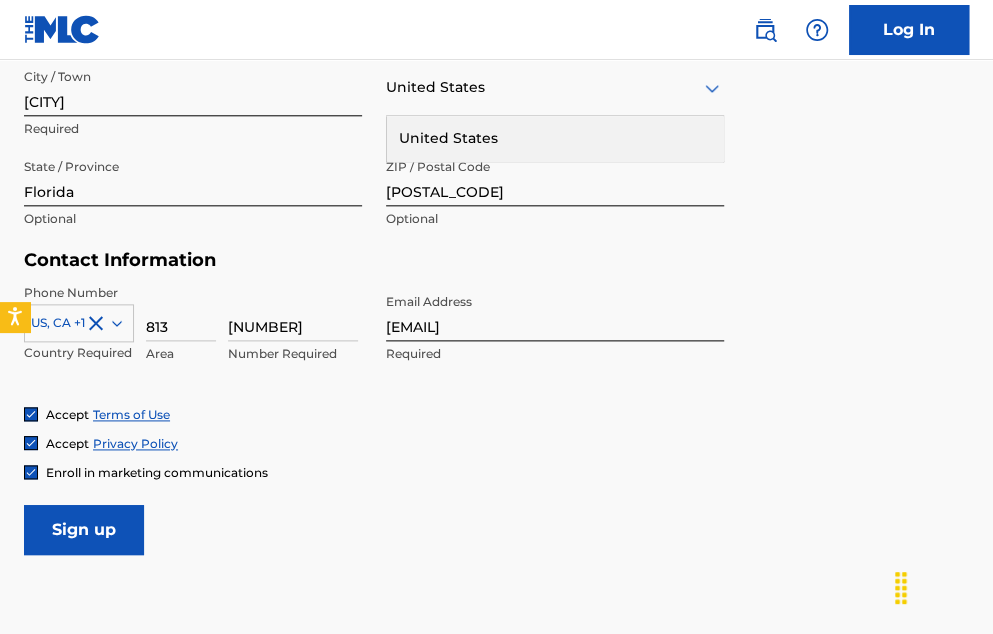 click on "Sign up" at bounding box center (84, 530) 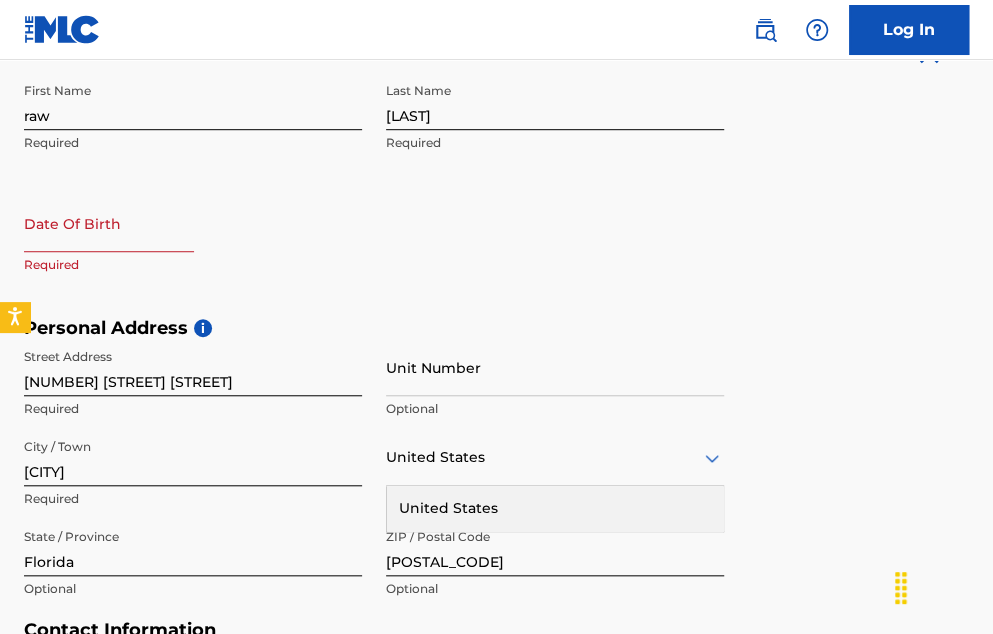 scroll, scrollTop: 426, scrollLeft: 0, axis: vertical 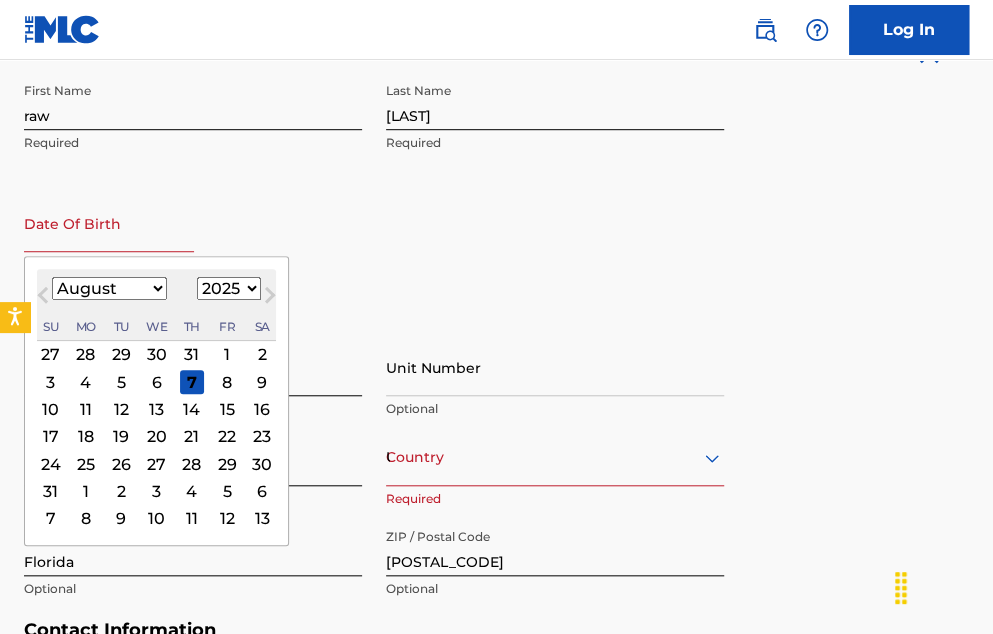 click on "January February March April May June July August September October November December" at bounding box center [109, 288] 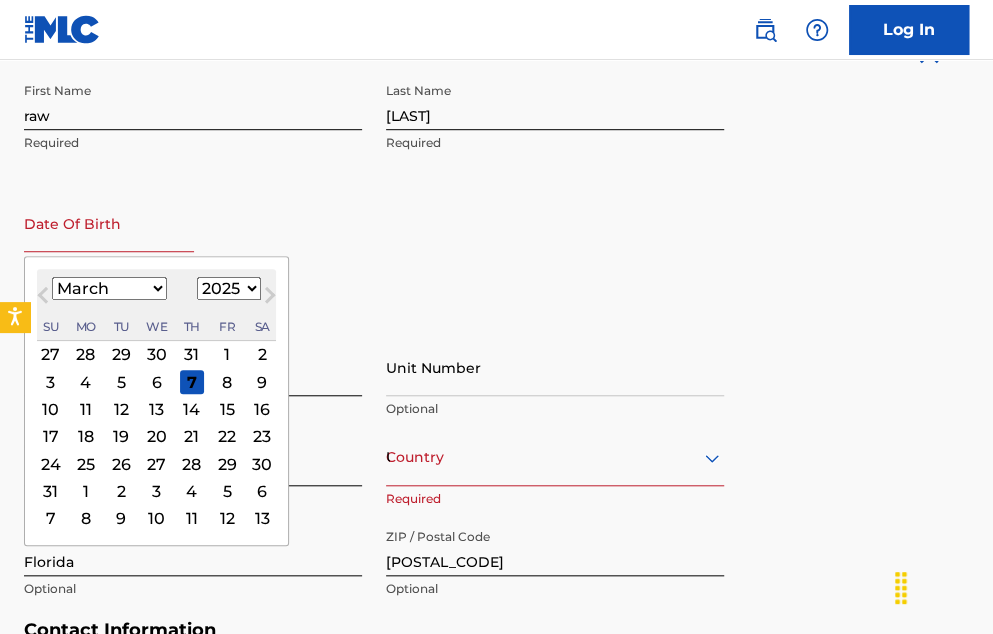click on "January February March April May June July August September October November December" at bounding box center [109, 288] 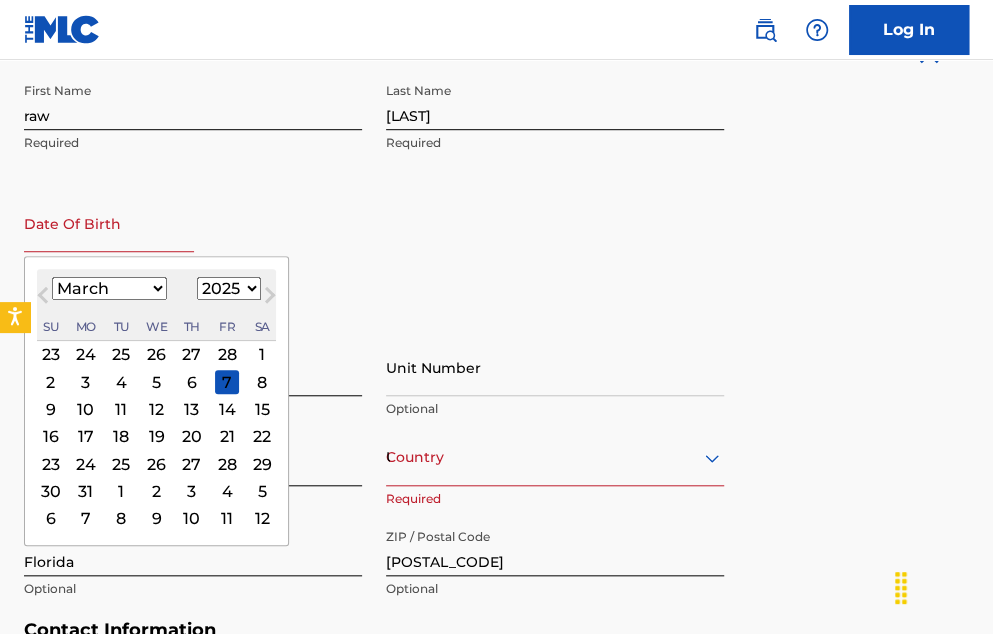 click on "6" at bounding box center (192, 382) 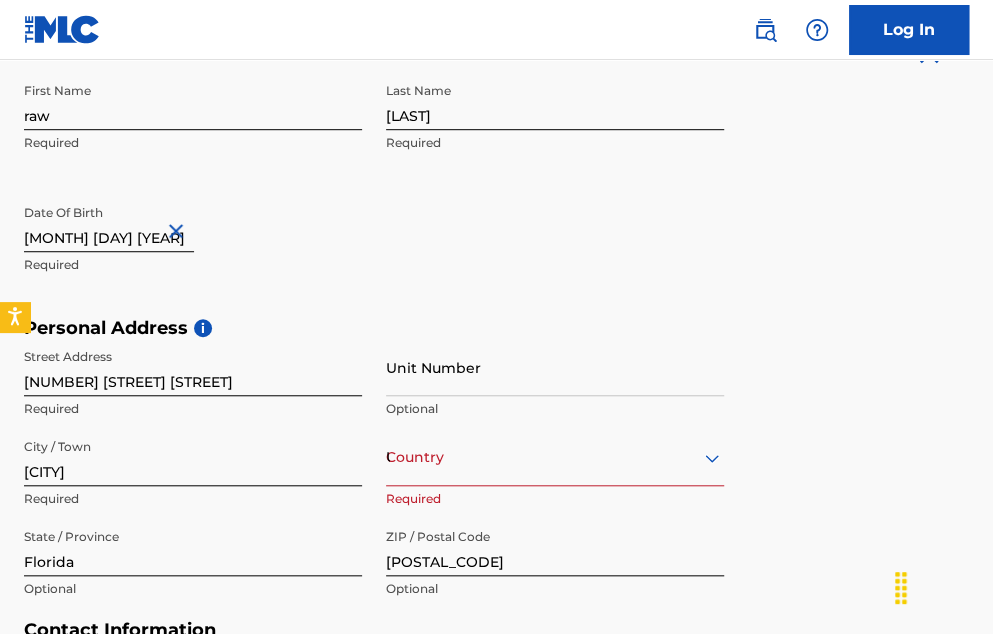 type on "[MONTH] [DAY] [YEAR]" 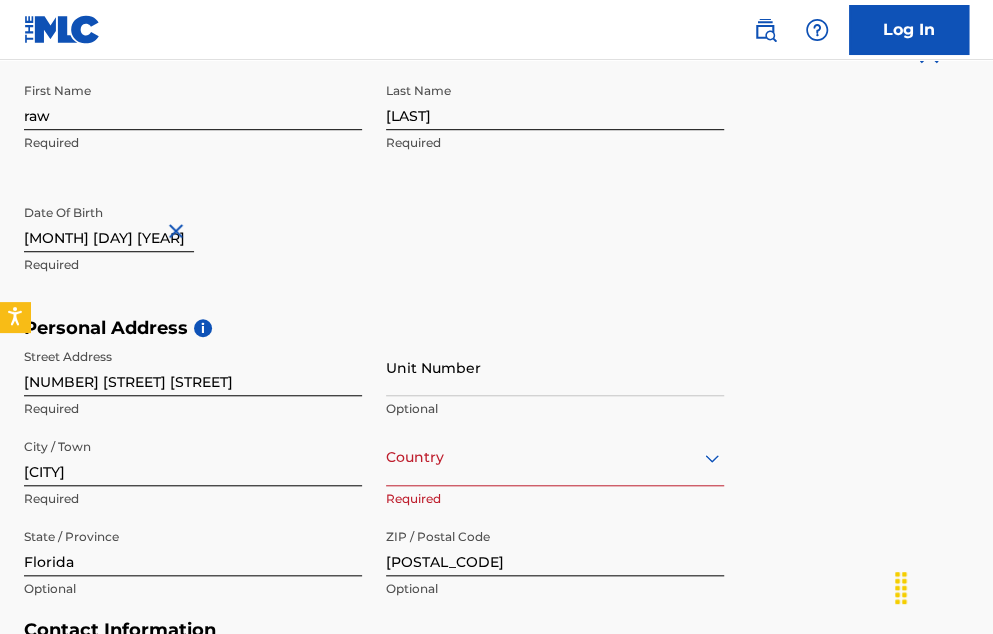 select on "2" 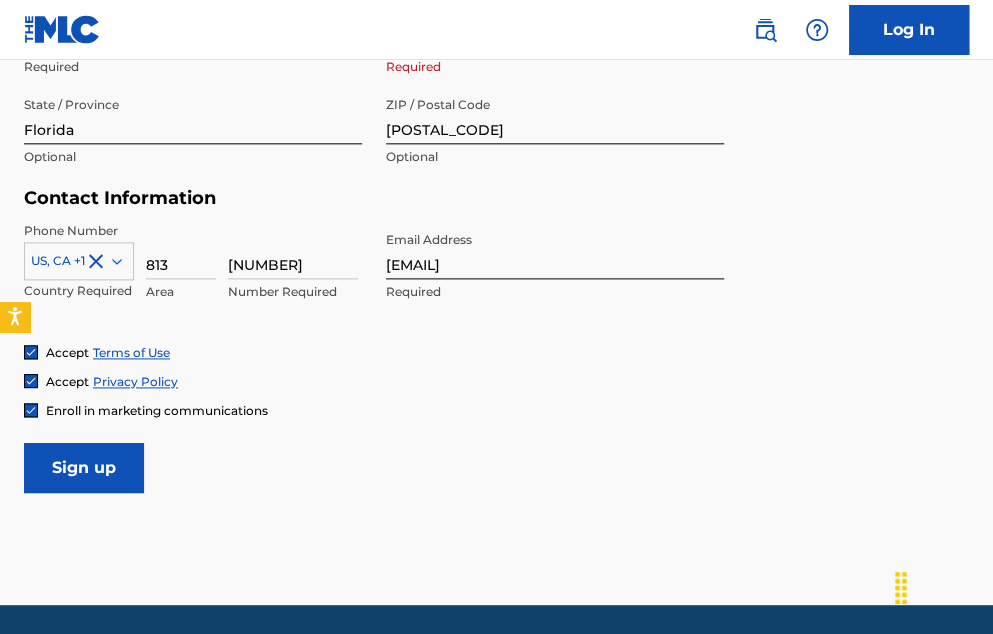 scroll, scrollTop: 924, scrollLeft: 0, axis: vertical 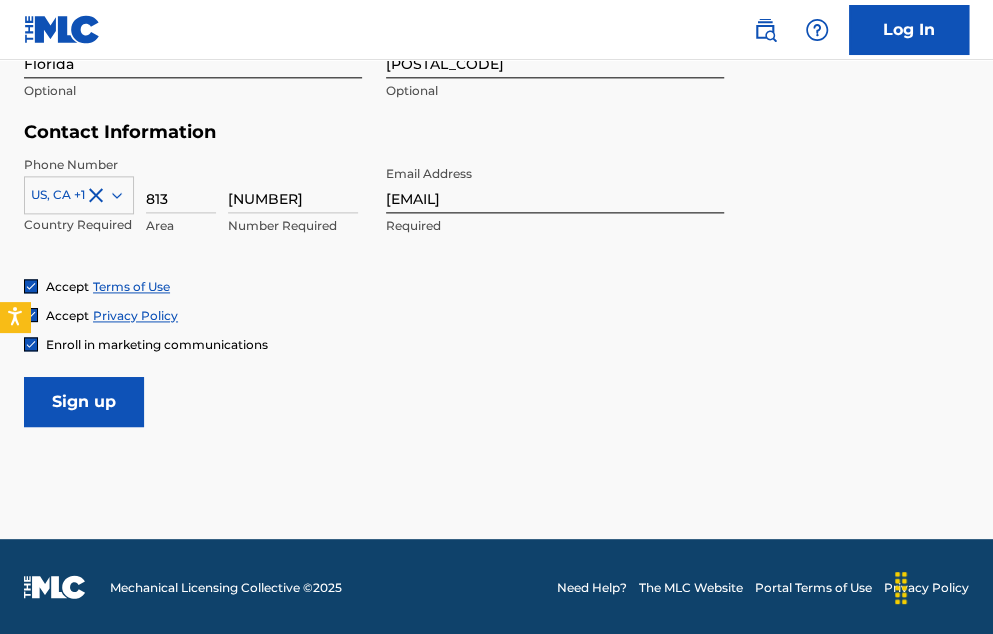 click on "Sign up" at bounding box center (84, 402) 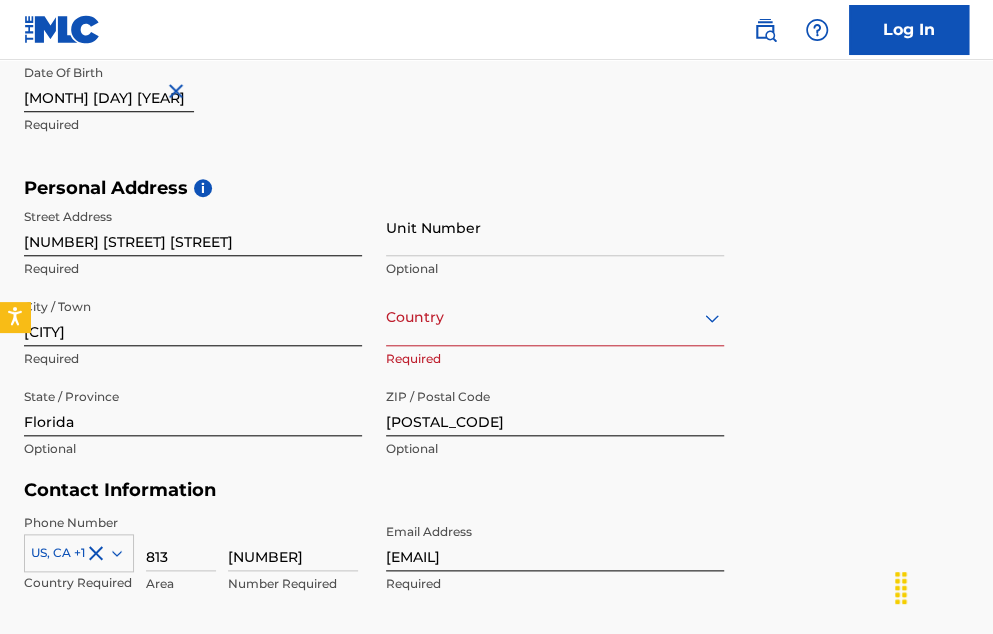 scroll, scrollTop: 578, scrollLeft: 0, axis: vertical 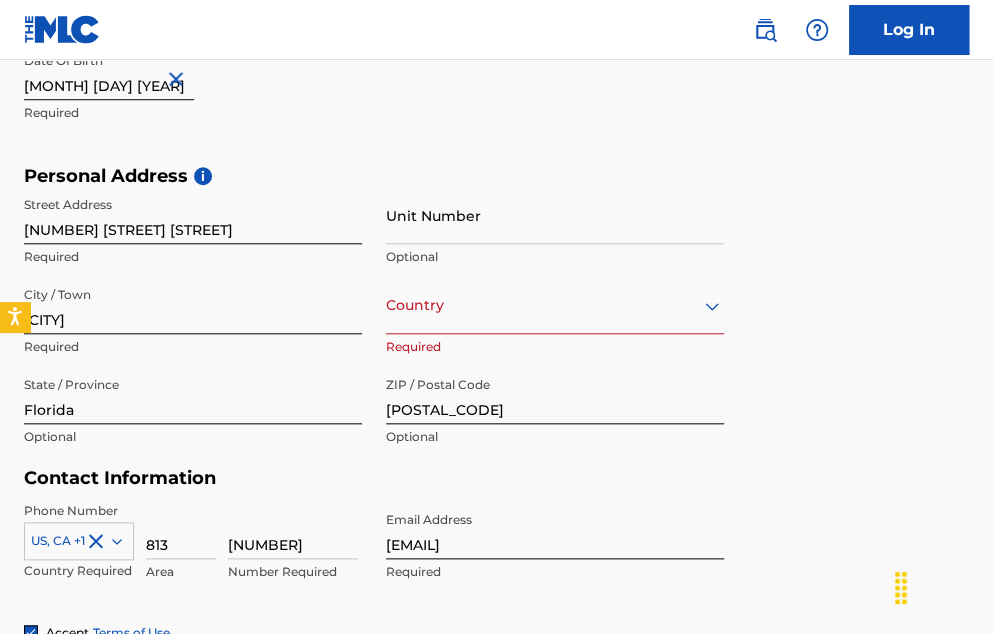 click on "Country" at bounding box center (555, 305) 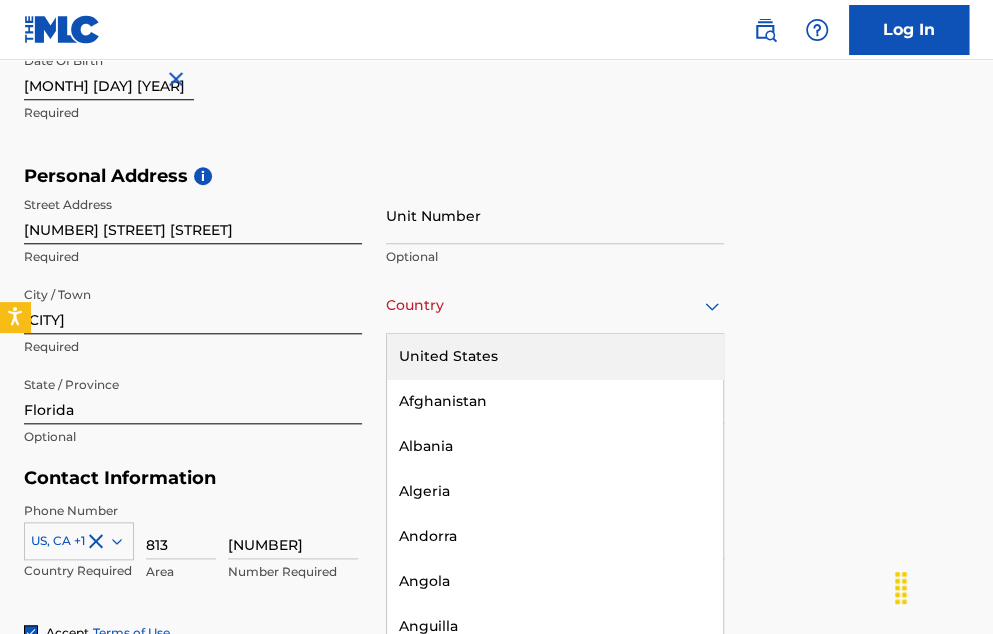 click on "United States" at bounding box center [555, 356] 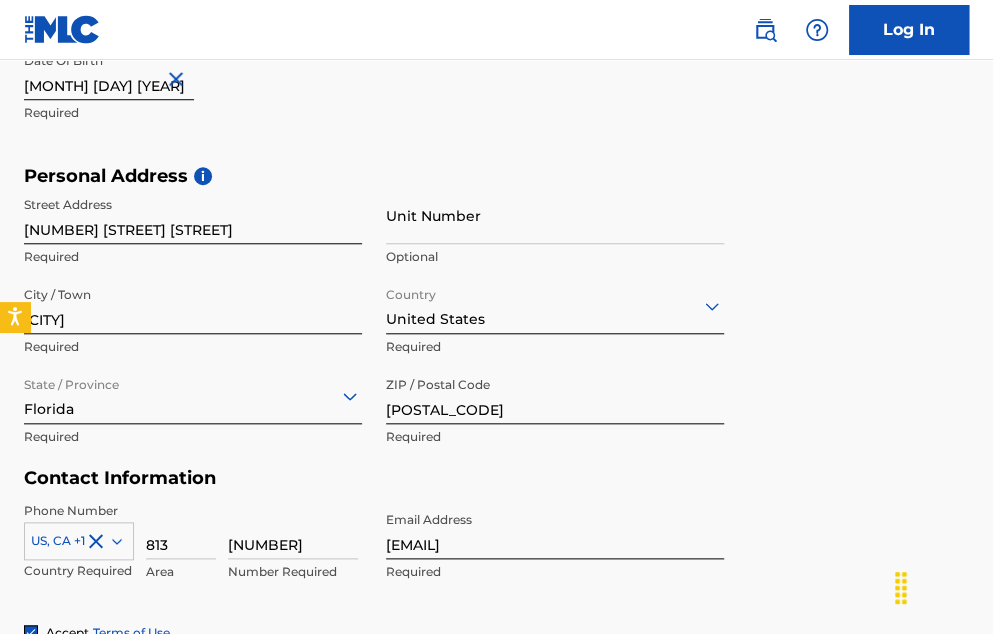 scroll, scrollTop: 924, scrollLeft: 0, axis: vertical 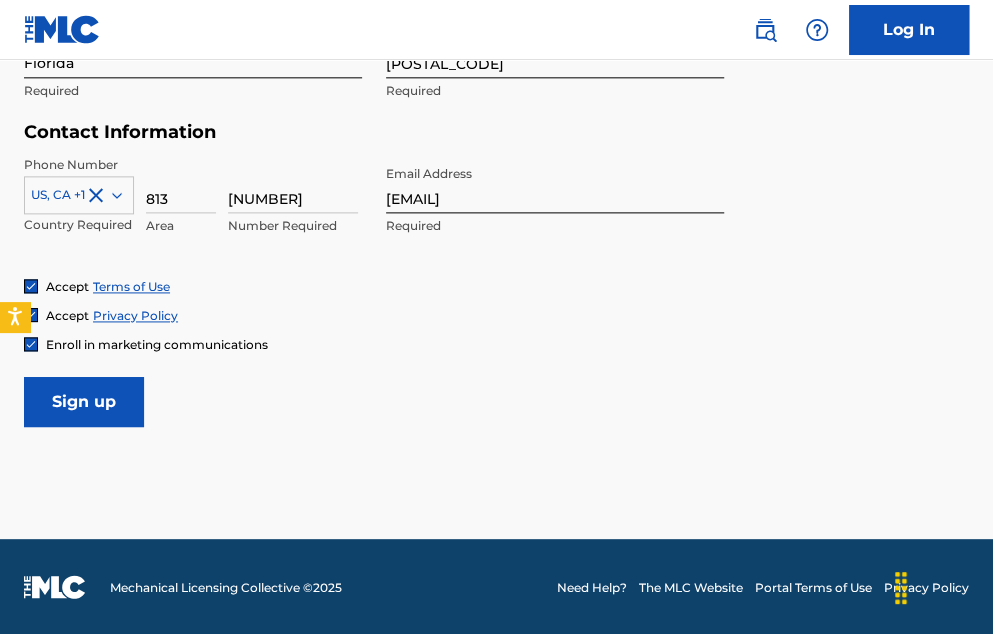 click on "Sign up" at bounding box center (84, 402) 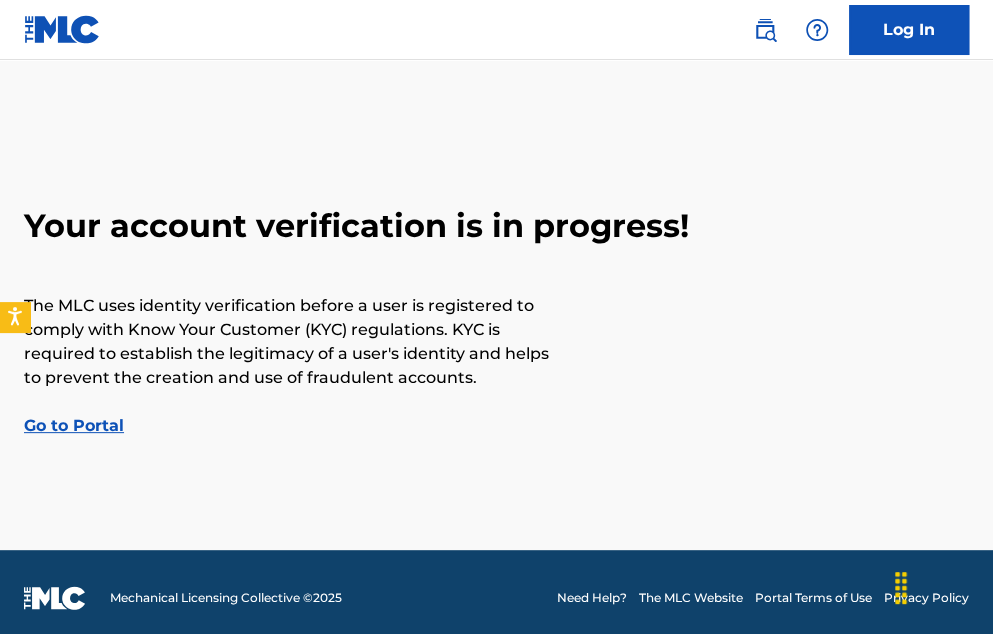 scroll, scrollTop: 12, scrollLeft: 0, axis: vertical 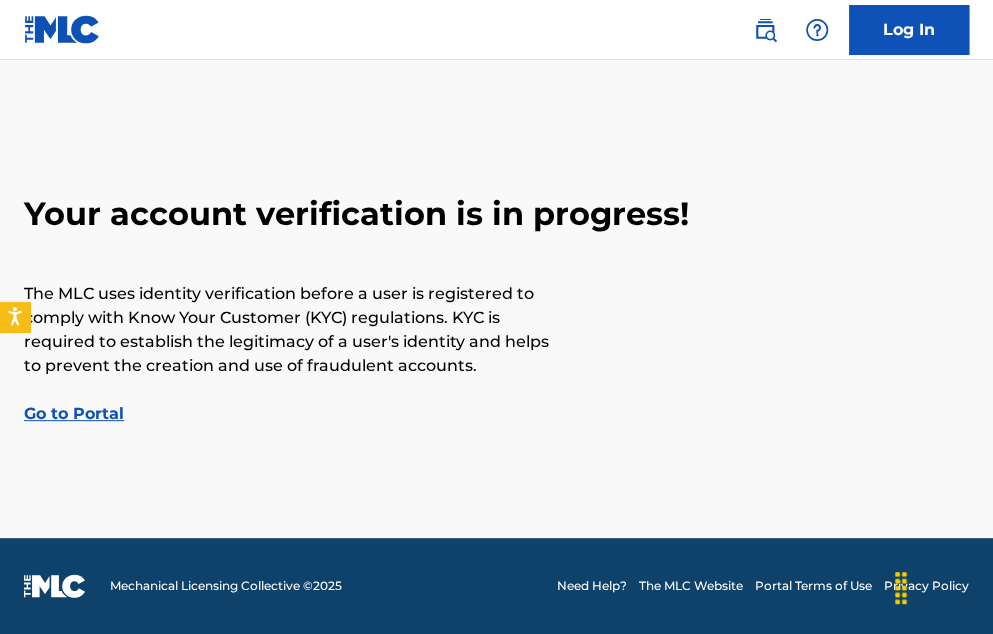 click on "Go to Portal" at bounding box center [74, 413] 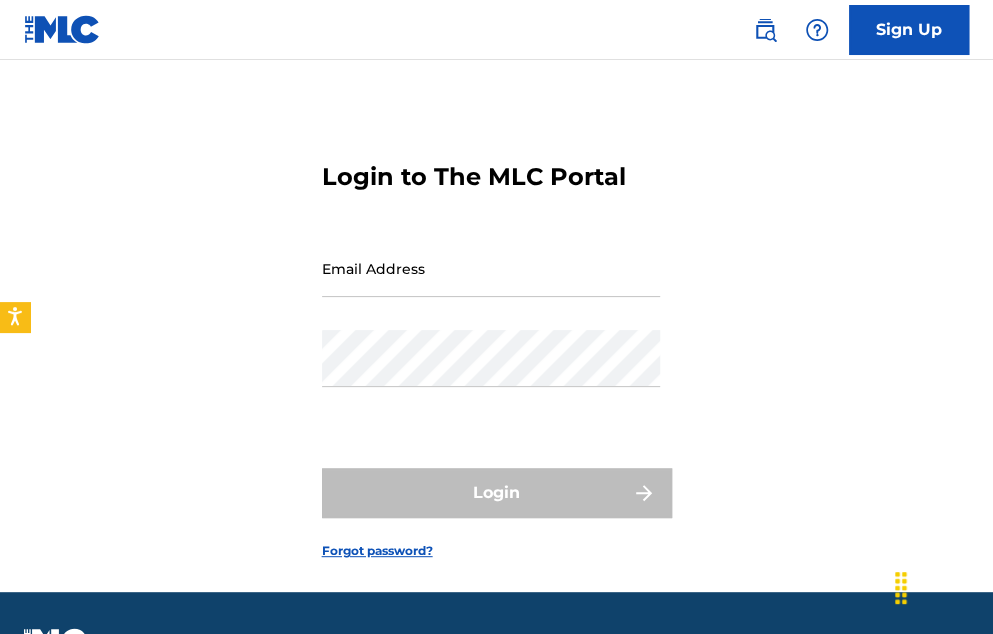 scroll, scrollTop: 0, scrollLeft: 0, axis: both 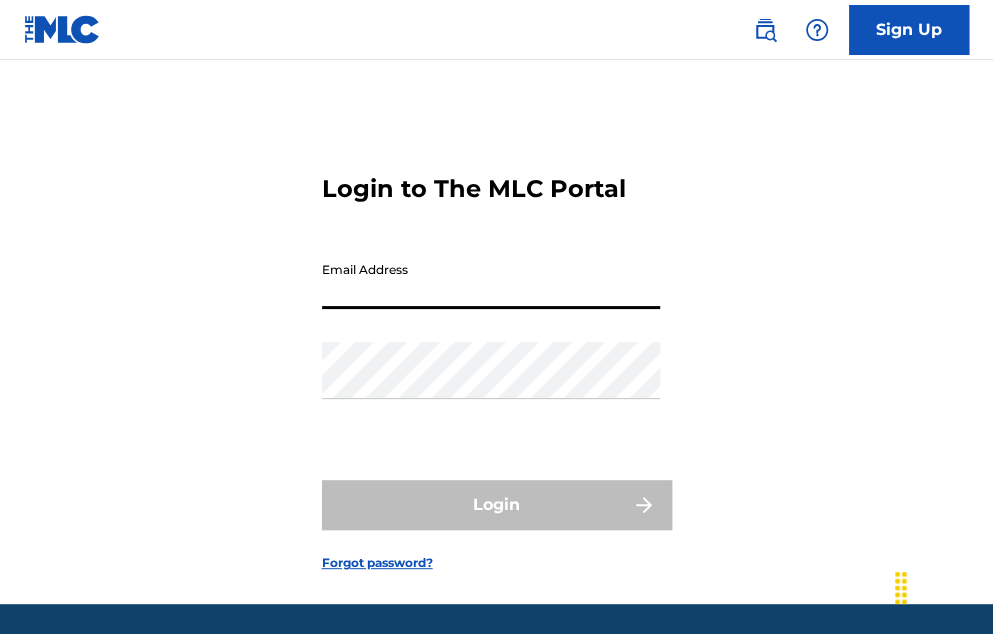 click on "Email Address" at bounding box center [491, 280] 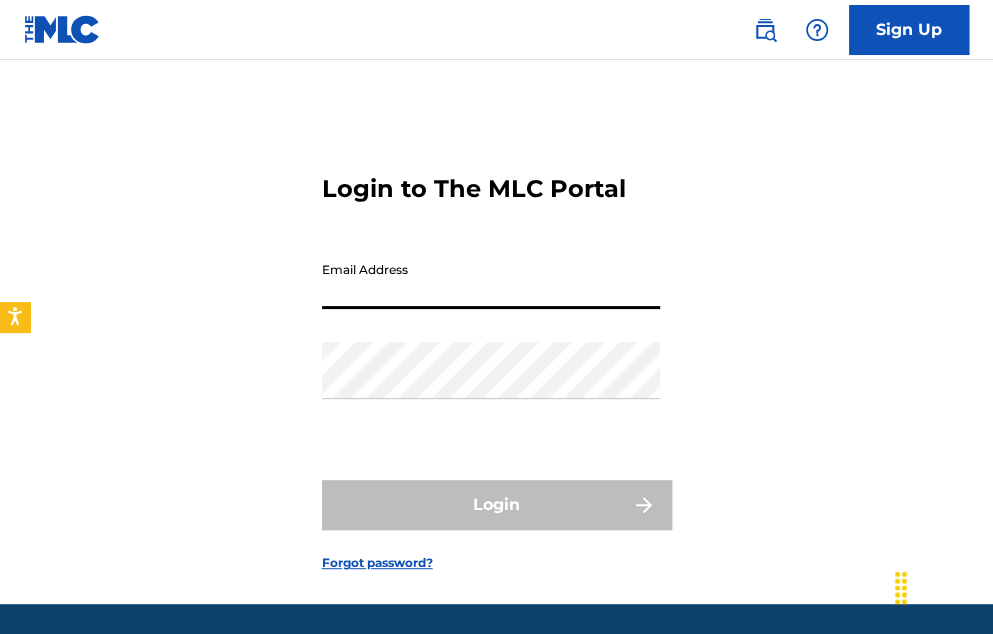 type on "[EMAIL]" 